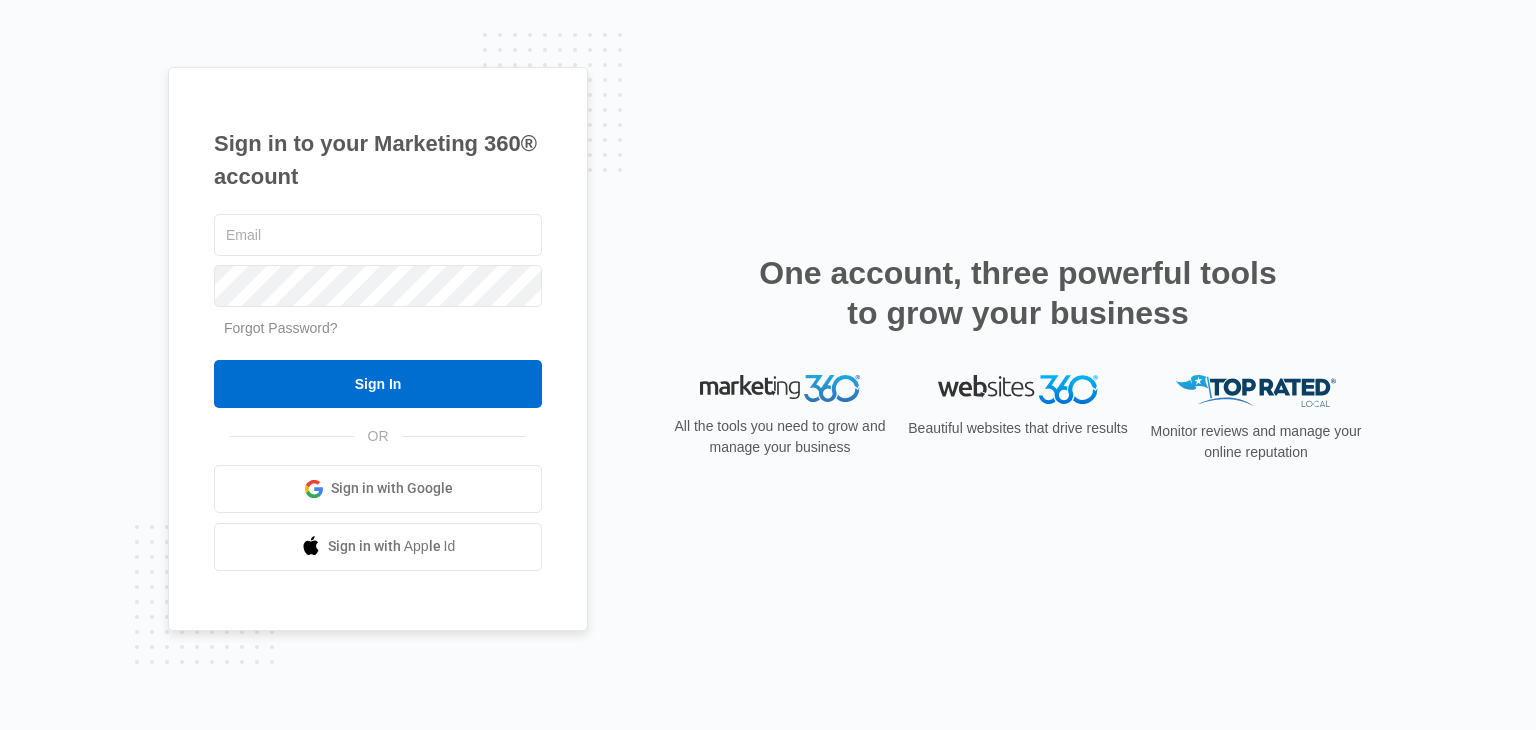 scroll, scrollTop: 0, scrollLeft: 0, axis: both 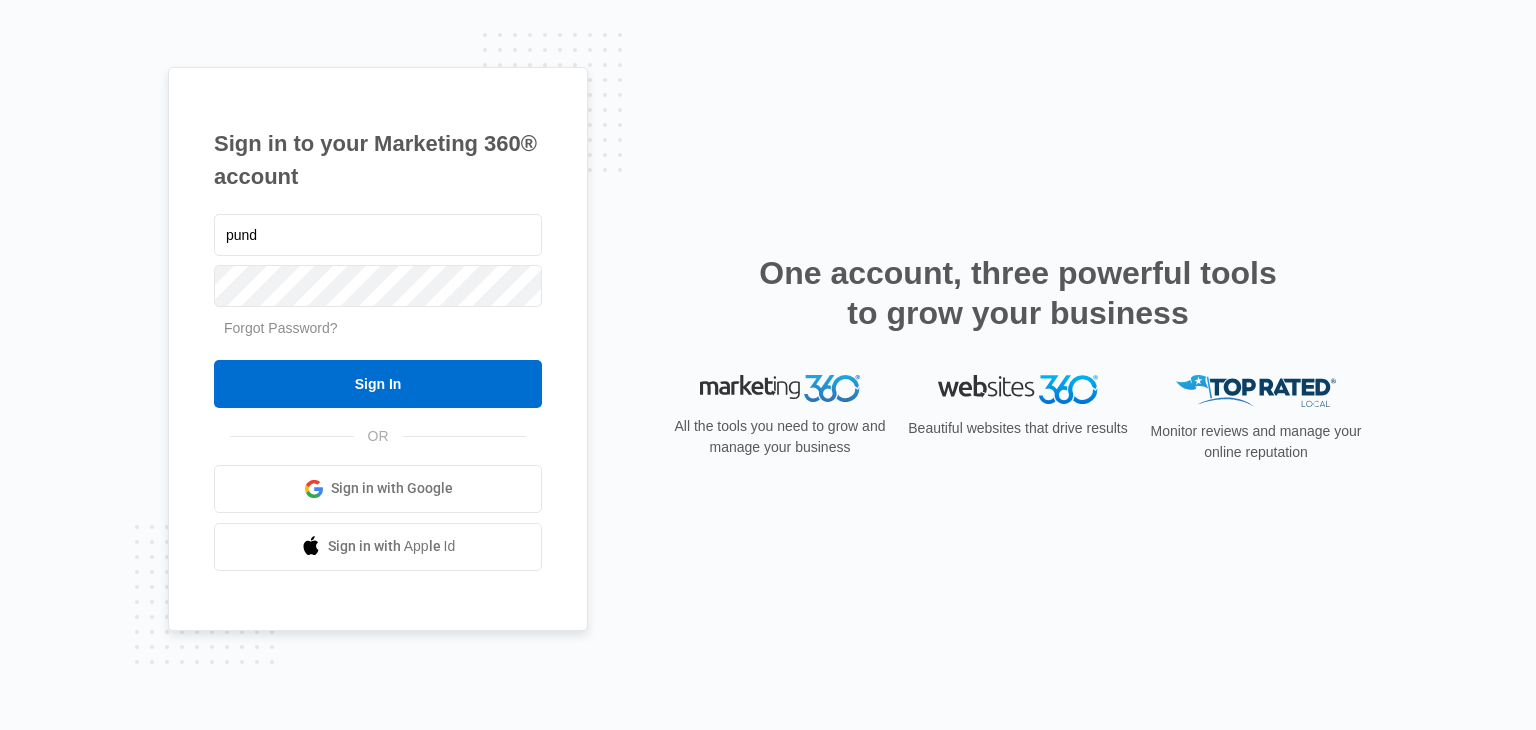 type on "[EMAIL]" 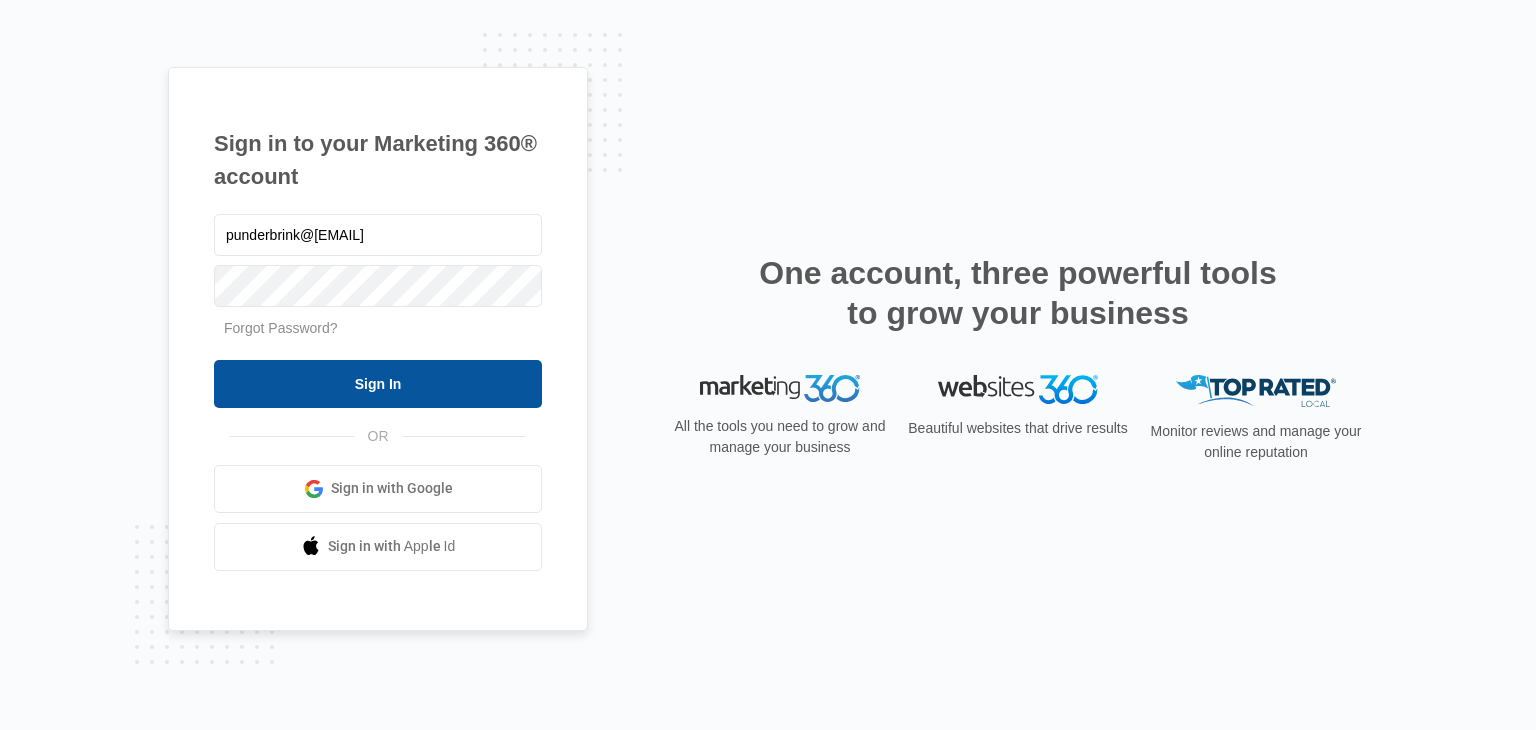 click on "Sign In" at bounding box center [378, 384] 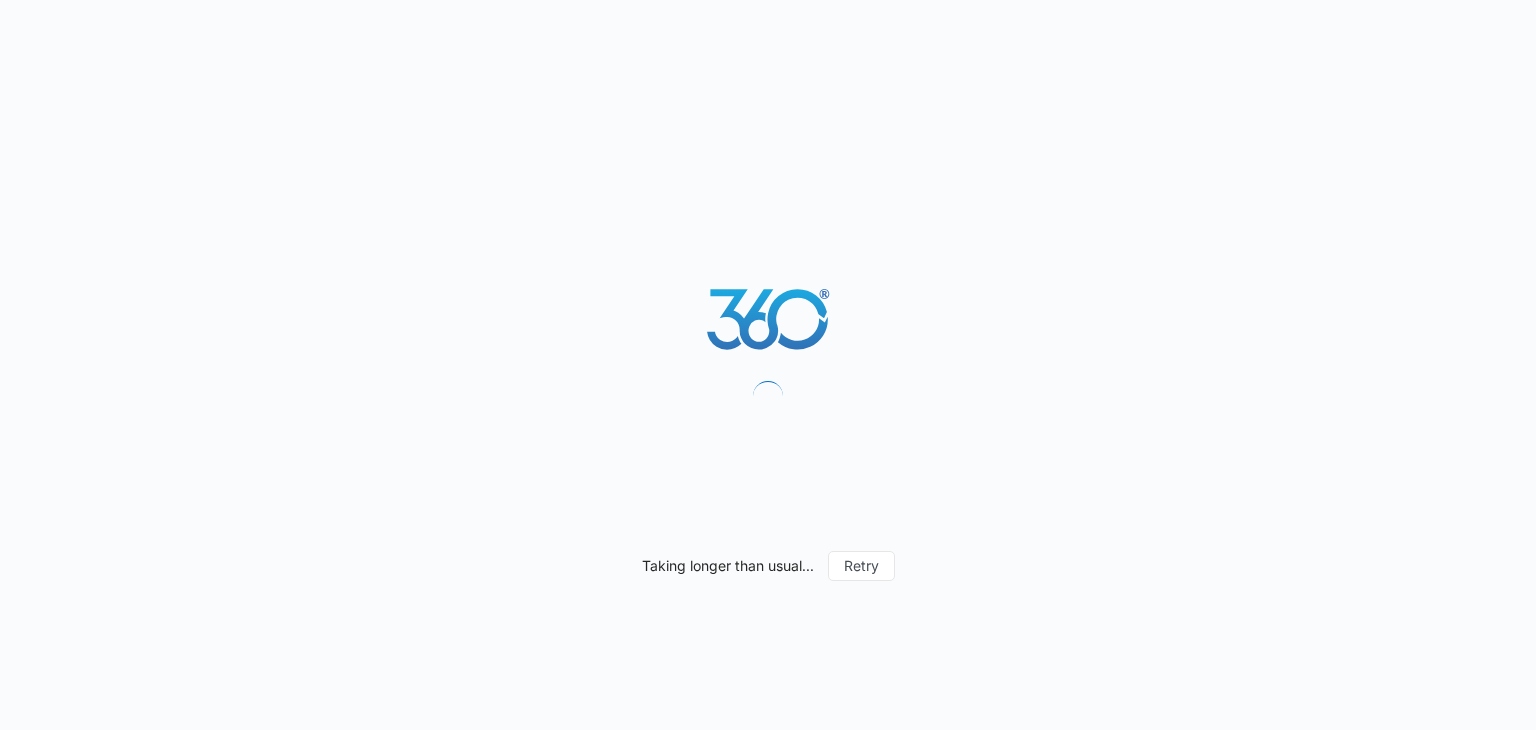 scroll, scrollTop: 0, scrollLeft: 0, axis: both 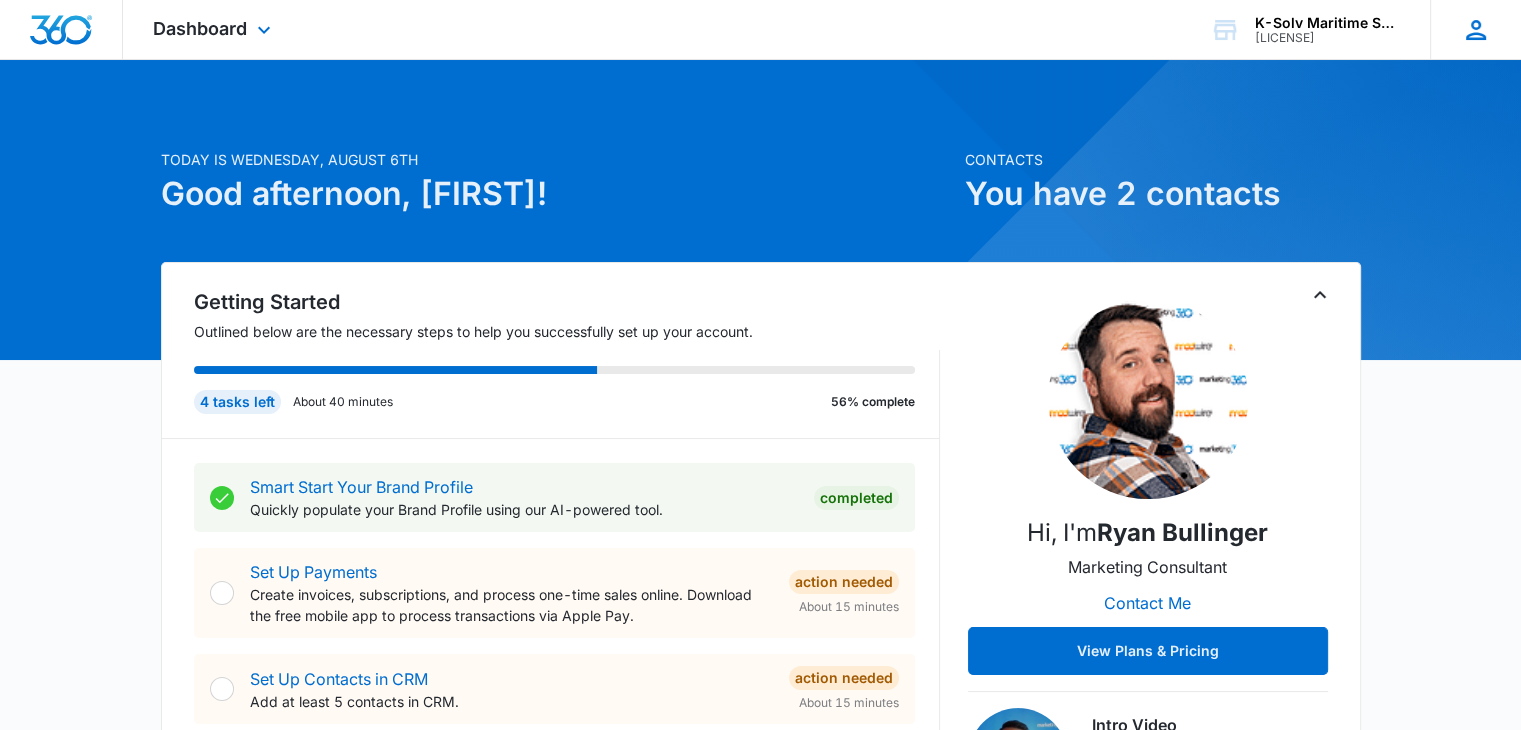 click on "[INITIALS] [FIRST] [LAST] [USERNAME]@[DOMAIN].com My Profile Notifications Support Logout Terms & Conditions   •   Privacy Policy" at bounding box center (1475, 29) 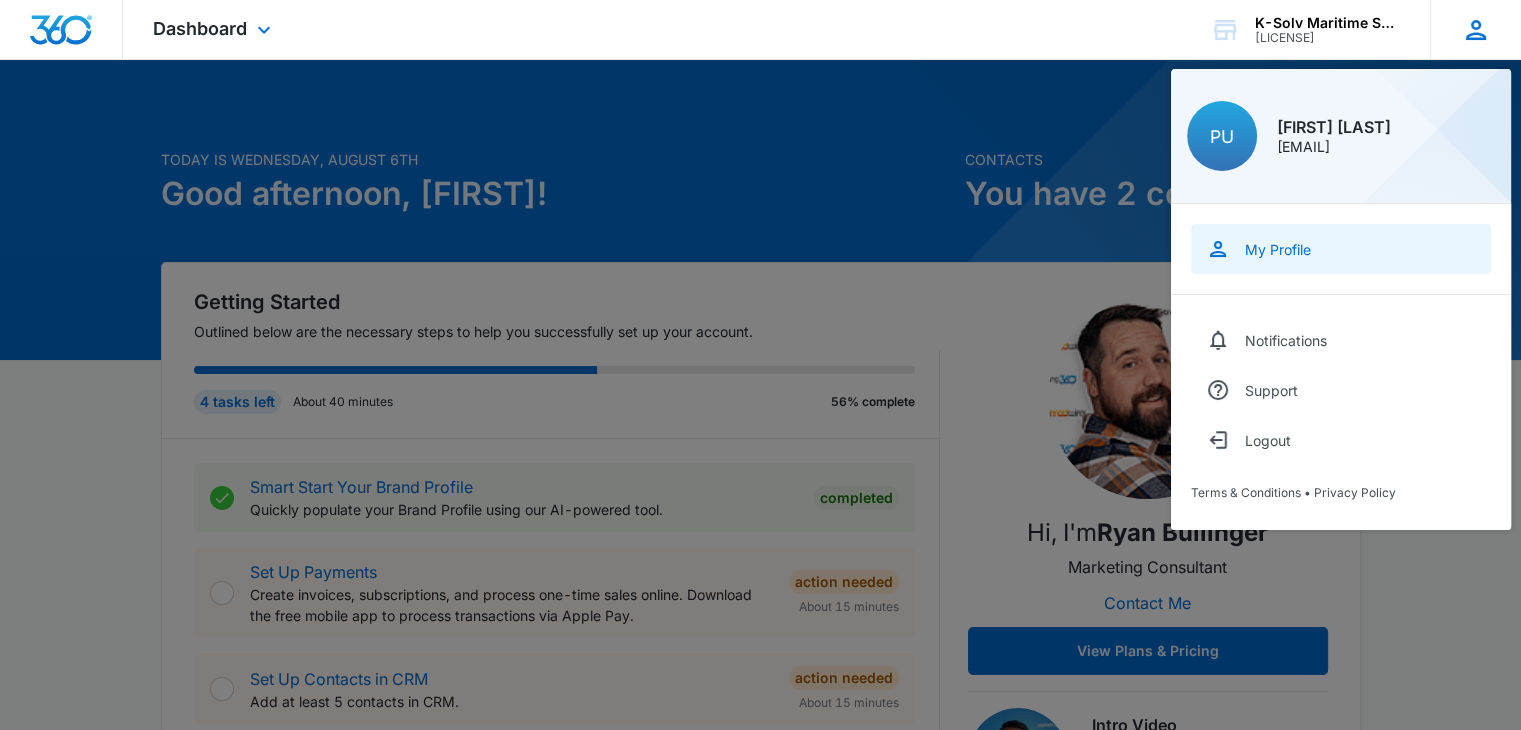 click on "My Profile" at bounding box center (1341, 249) 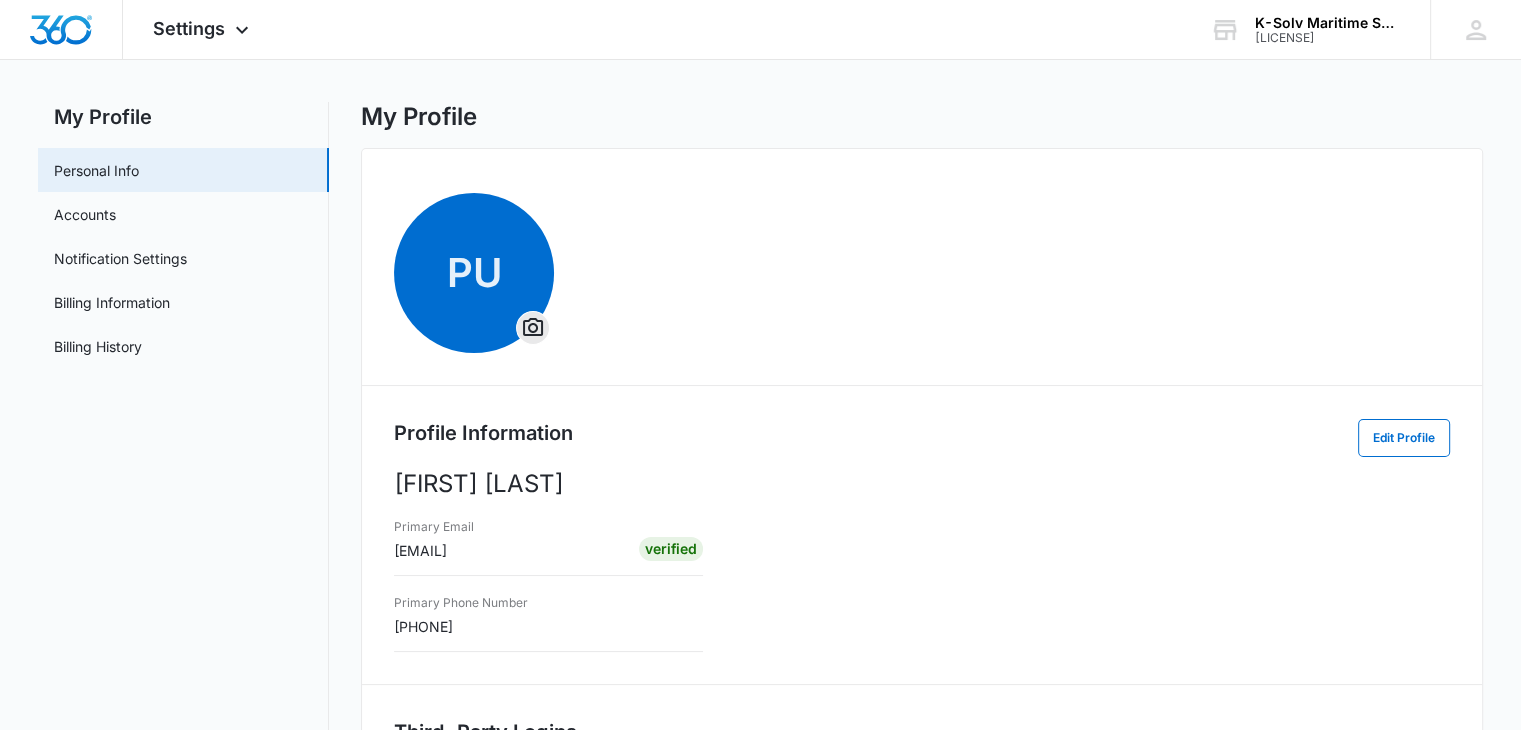 scroll, scrollTop: 20, scrollLeft: 0, axis: vertical 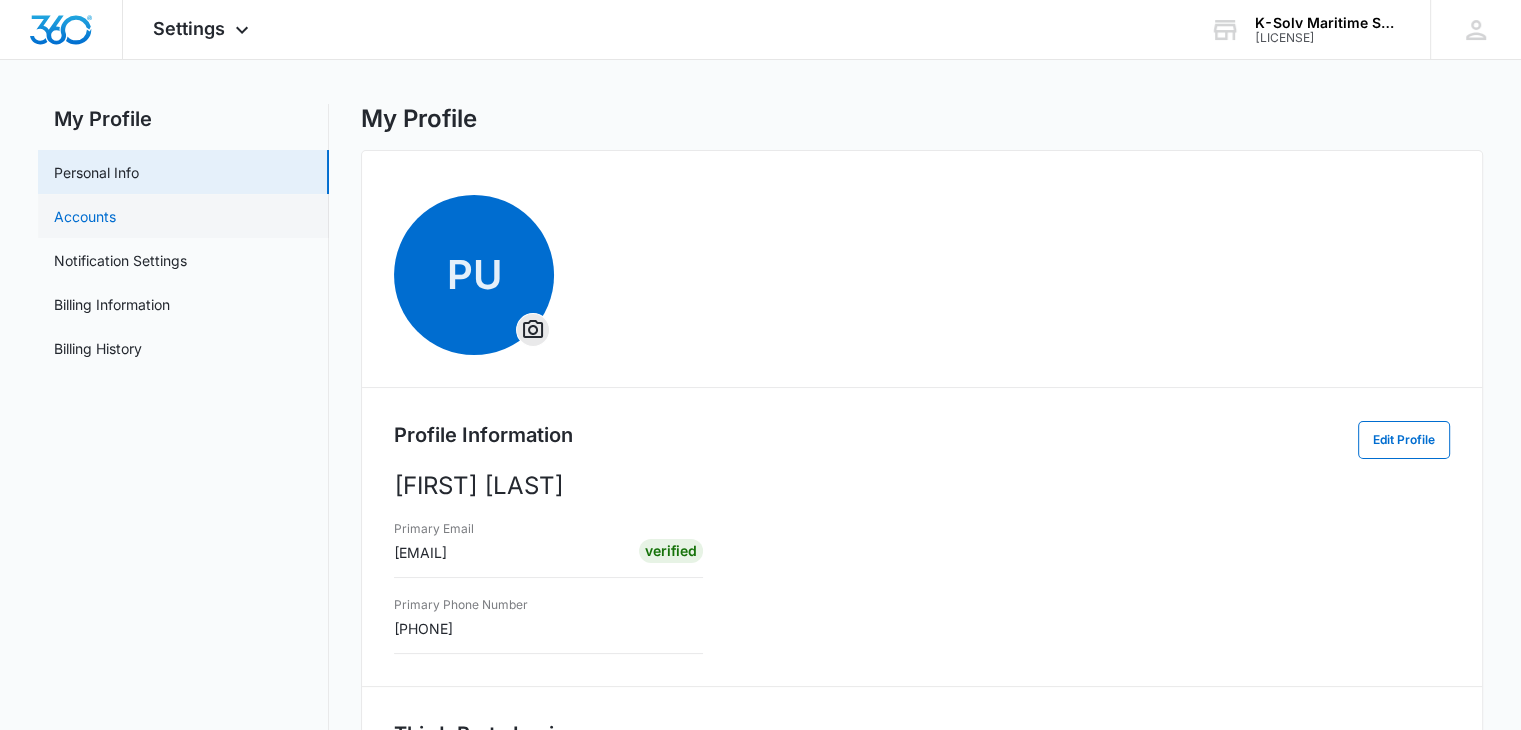 click on "Accounts" at bounding box center (85, 216) 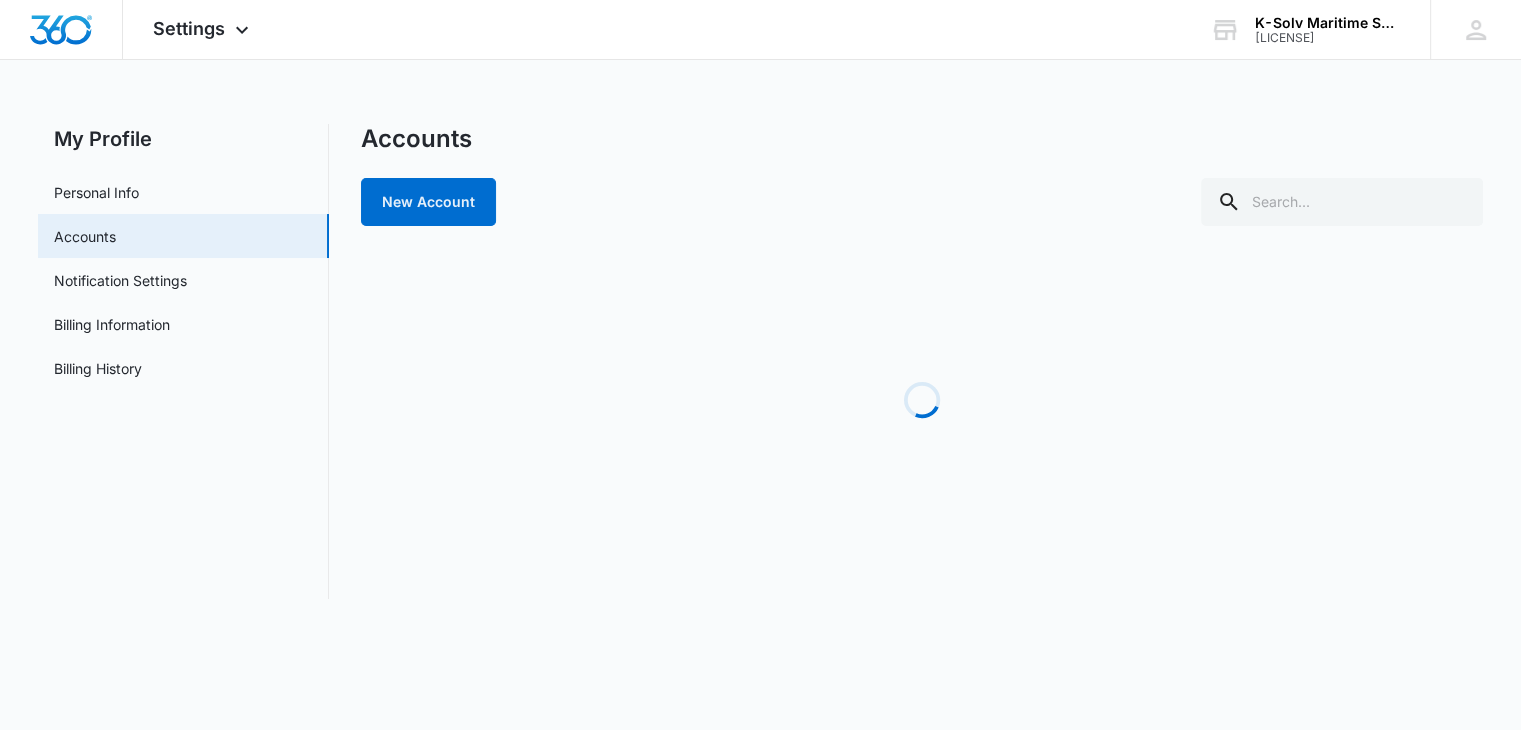 scroll, scrollTop: 0, scrollLeft: 0, axis: both 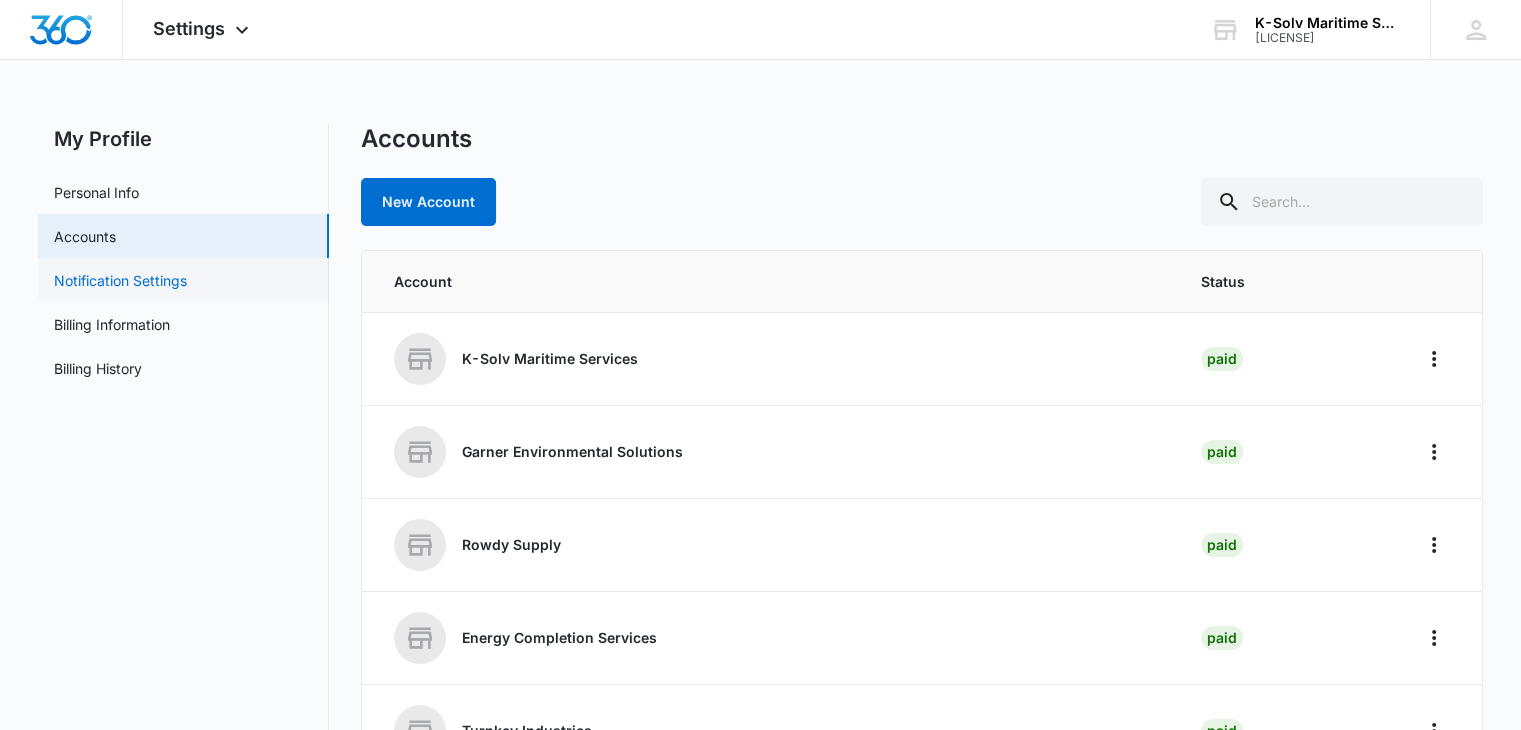 click on "Notification Settings" at bounding box center (120, 280) 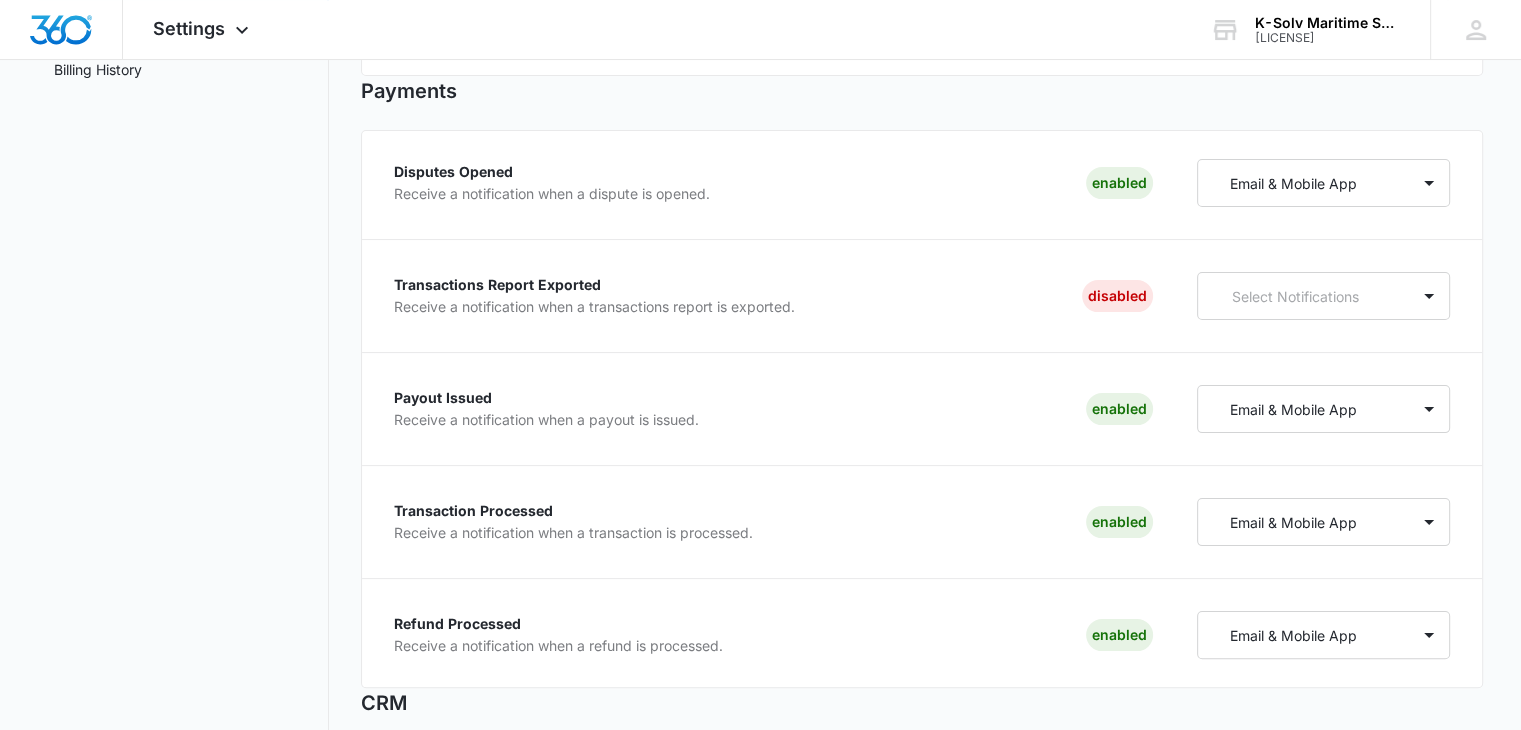 scroll, scrollTop: 0, scrollLeft: 0, axis: both 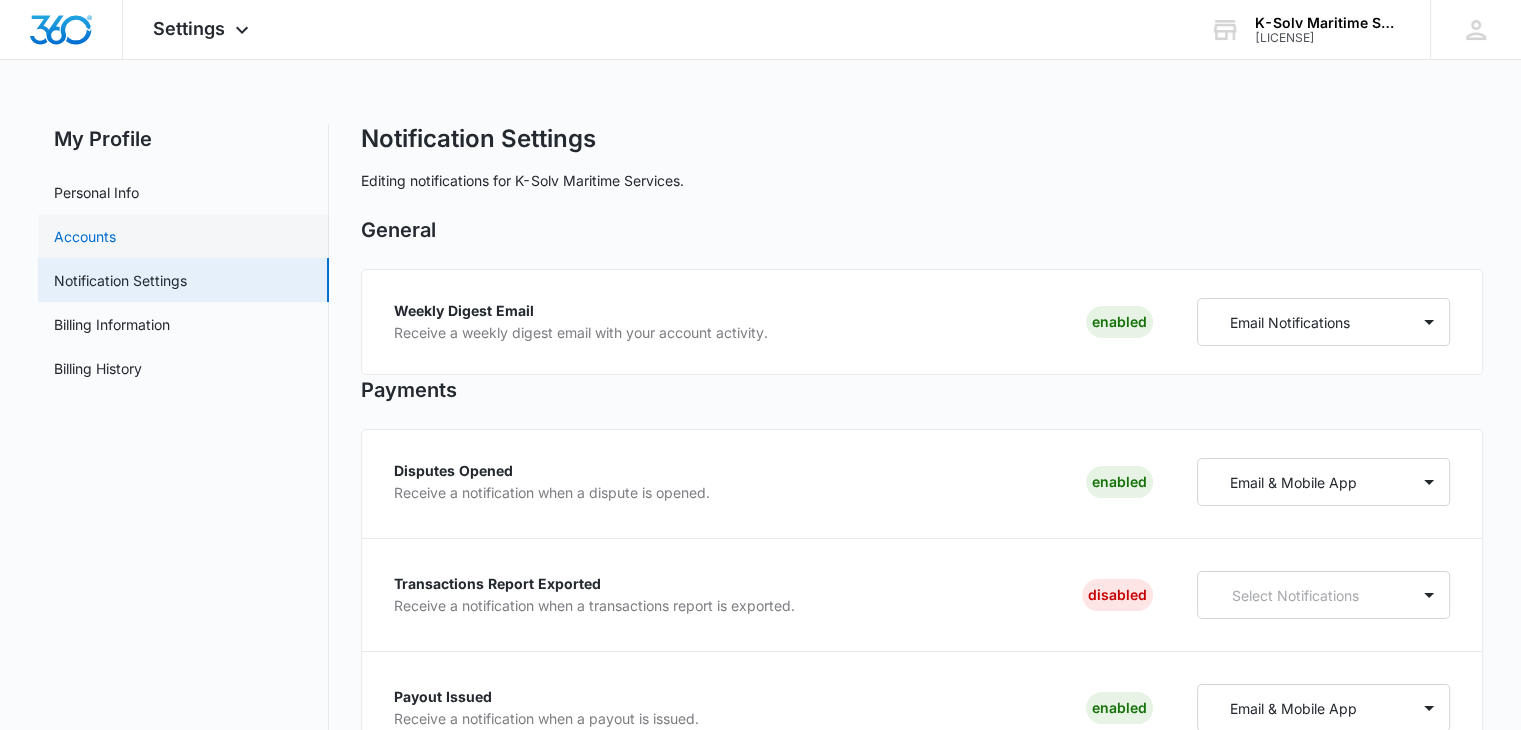 click on "Accounts" at bounding box center (85, 236) 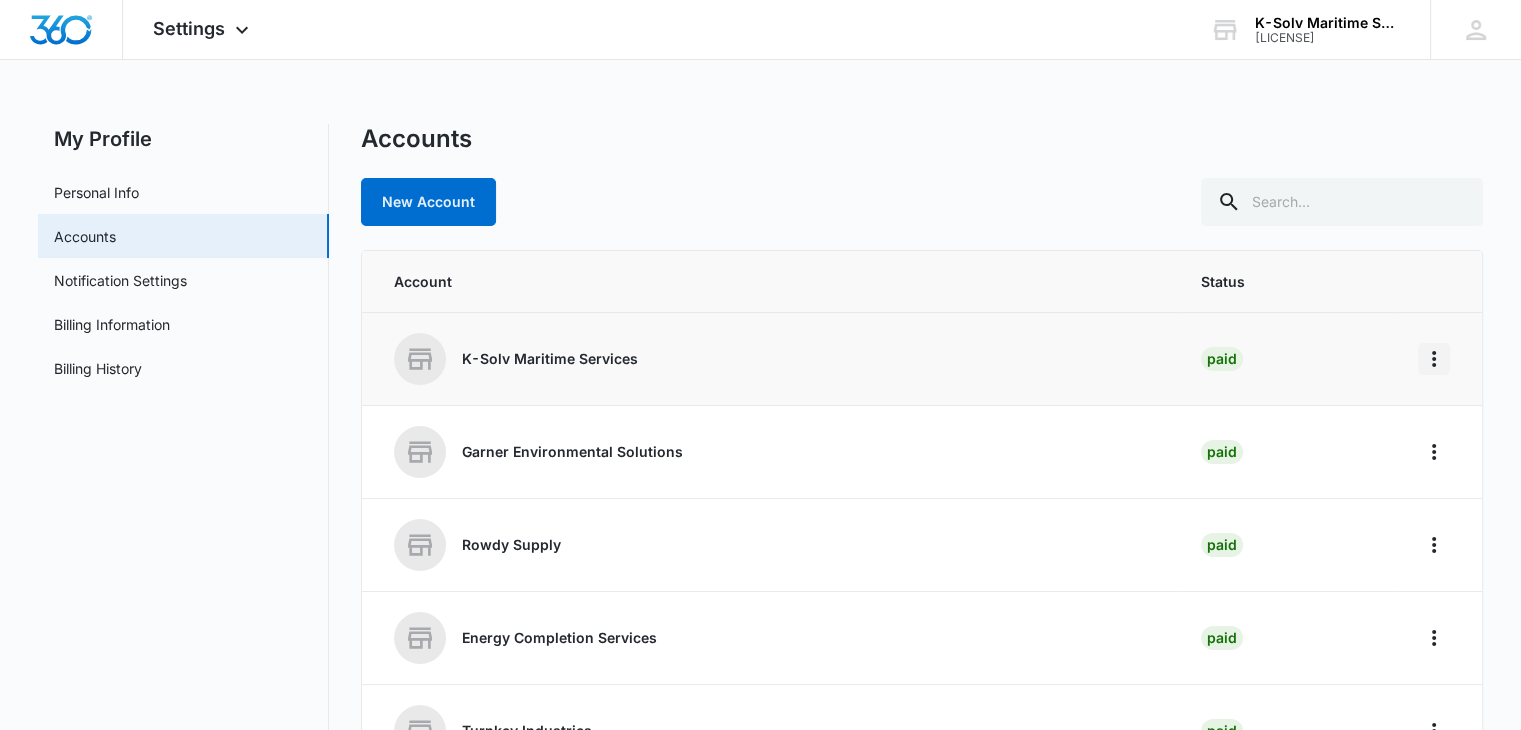 click 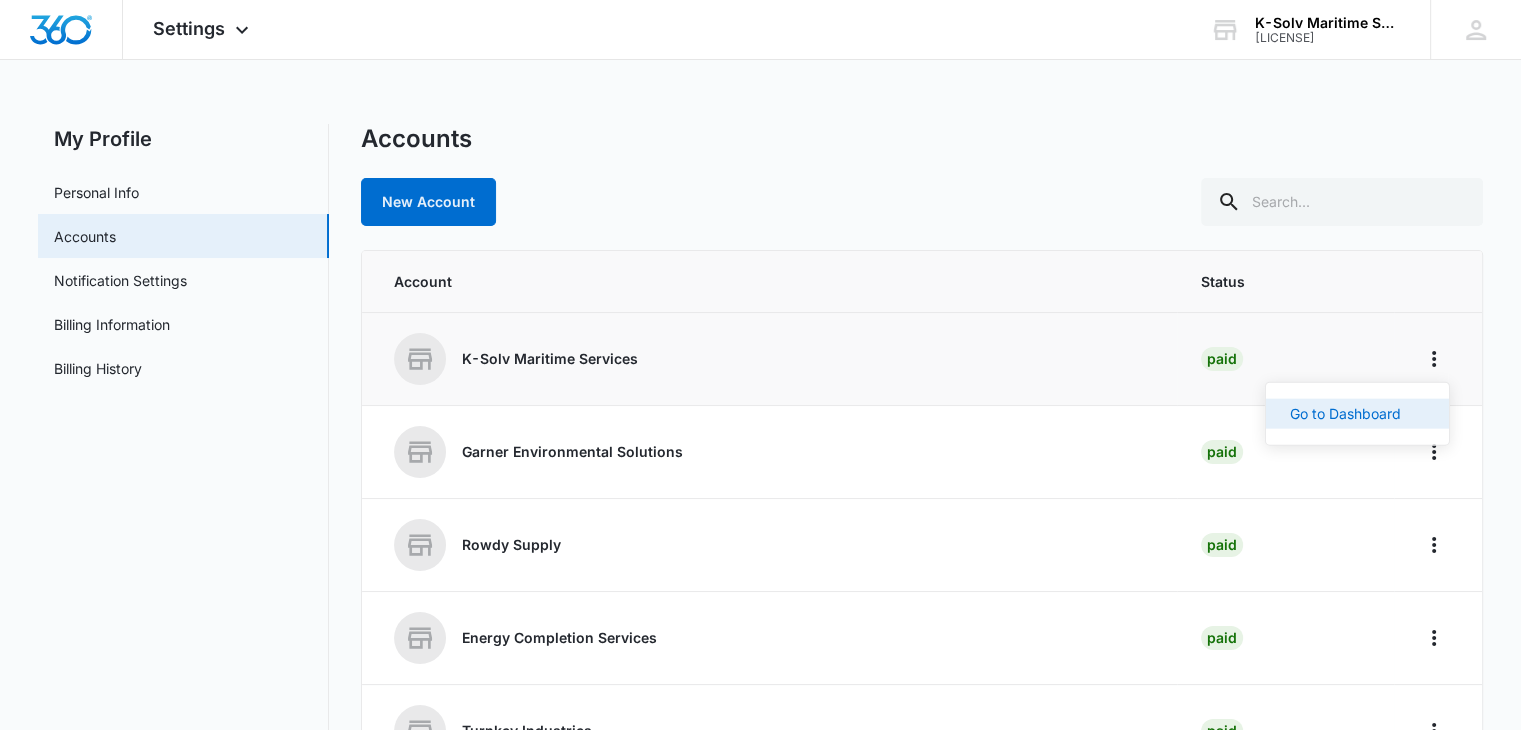 click on "Go to Dashboard" at bounding box center [1345, 414] 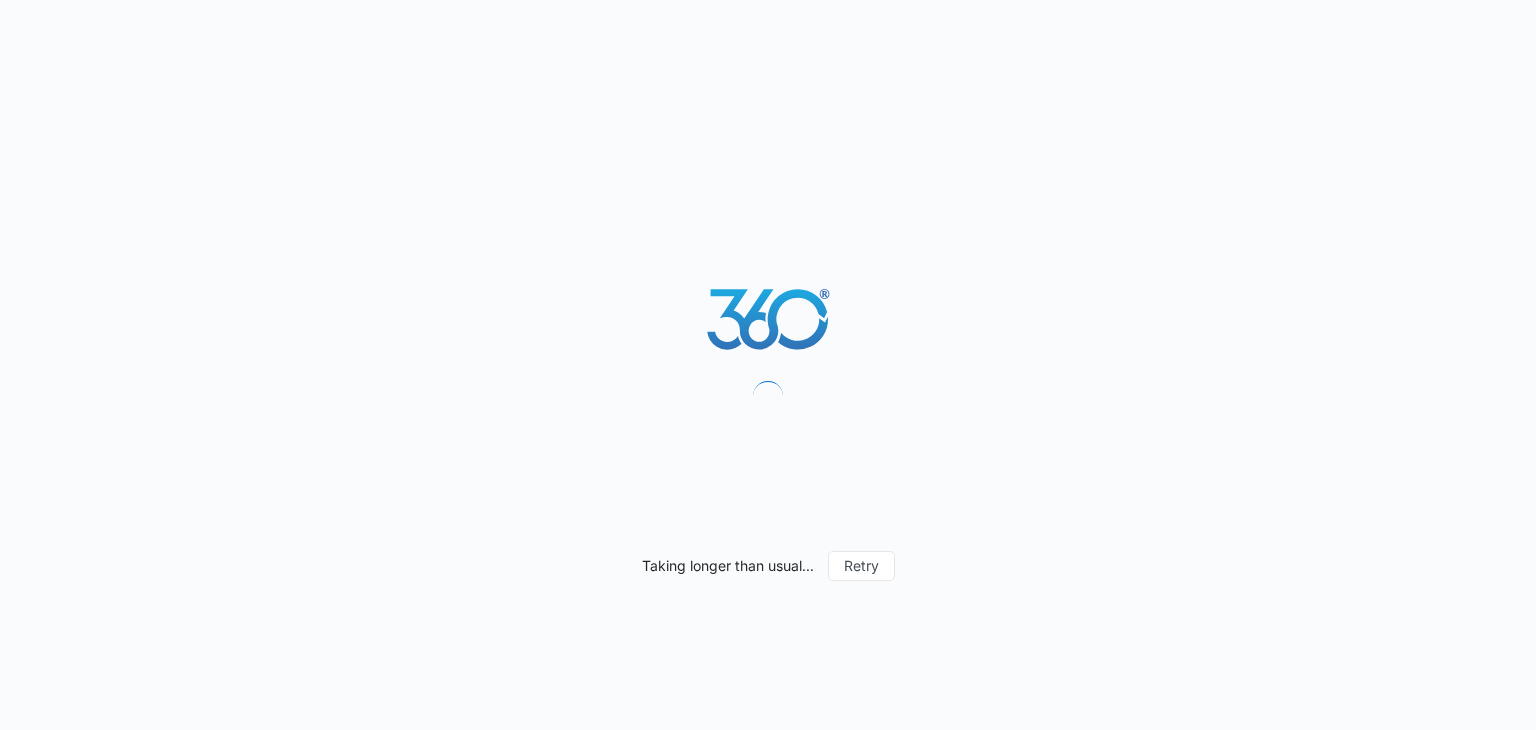 scroll, scrollTop: 0, scrollLeft: 0, axis: both 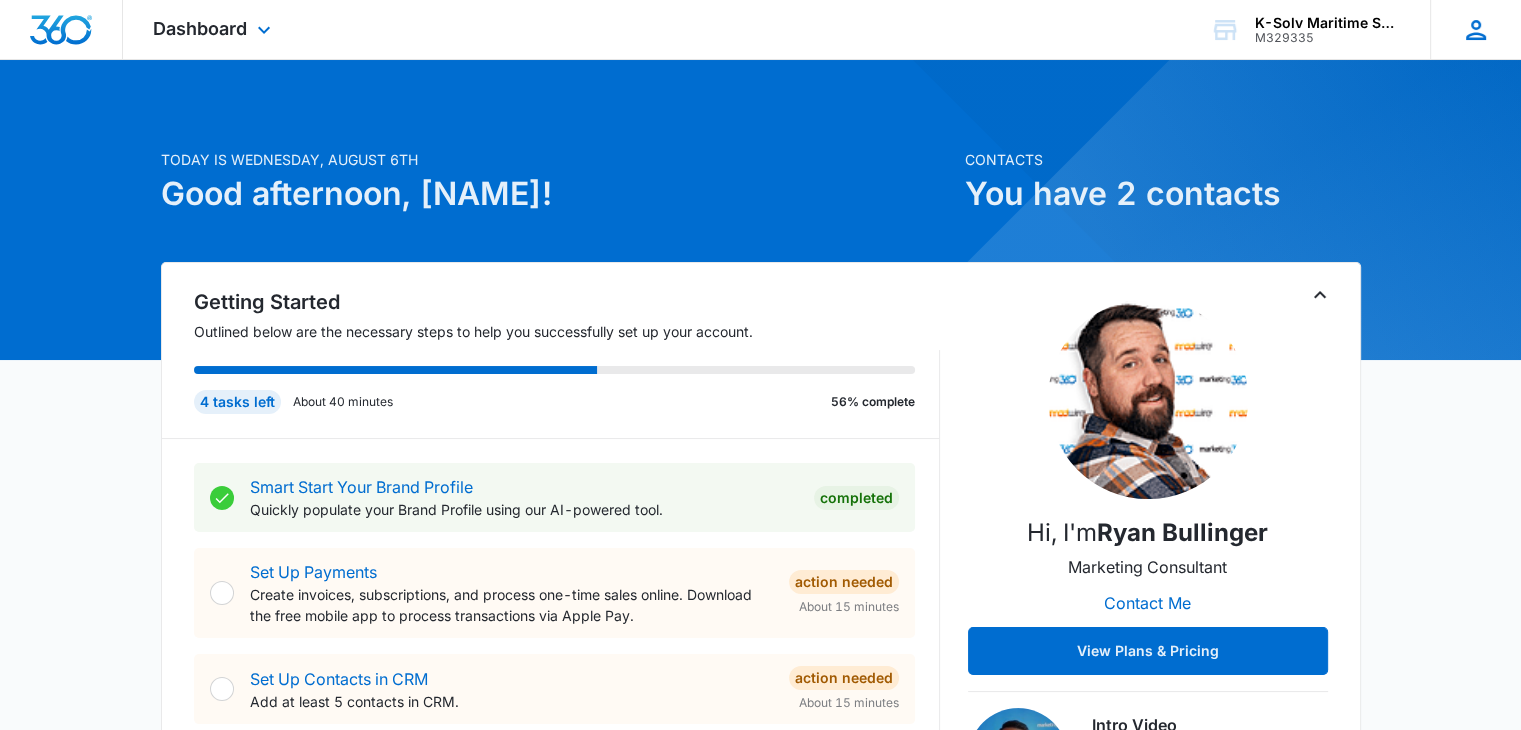 click on "[INITIALS] [FIRST] [LAST] [USERNAME]@[DOMAIN].com My Profile Notifications Support Logout Terms & Conditions   •   Privacy Policy" at bounding box center [1475, 29] 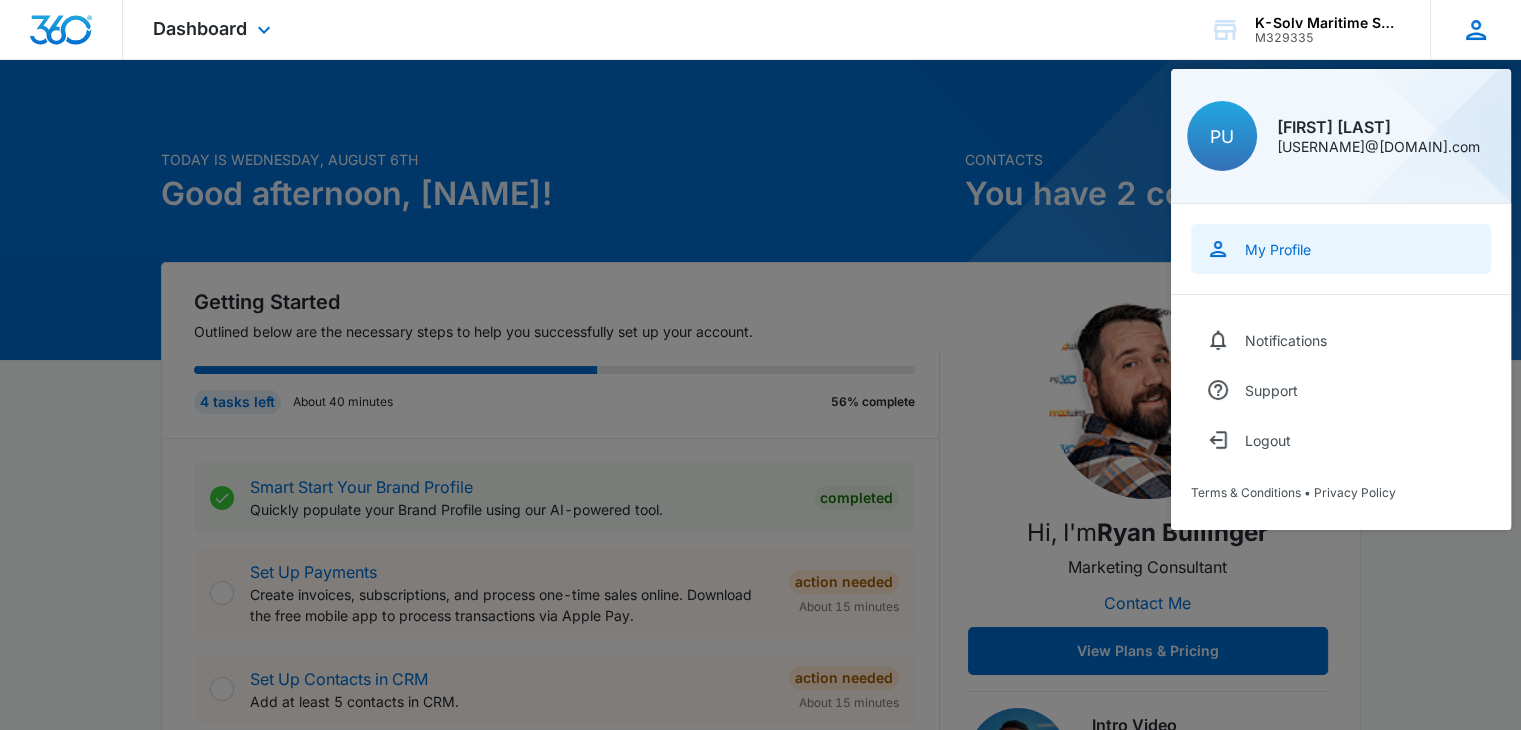 click on "My Profile" at bounding box center (1278, 249) 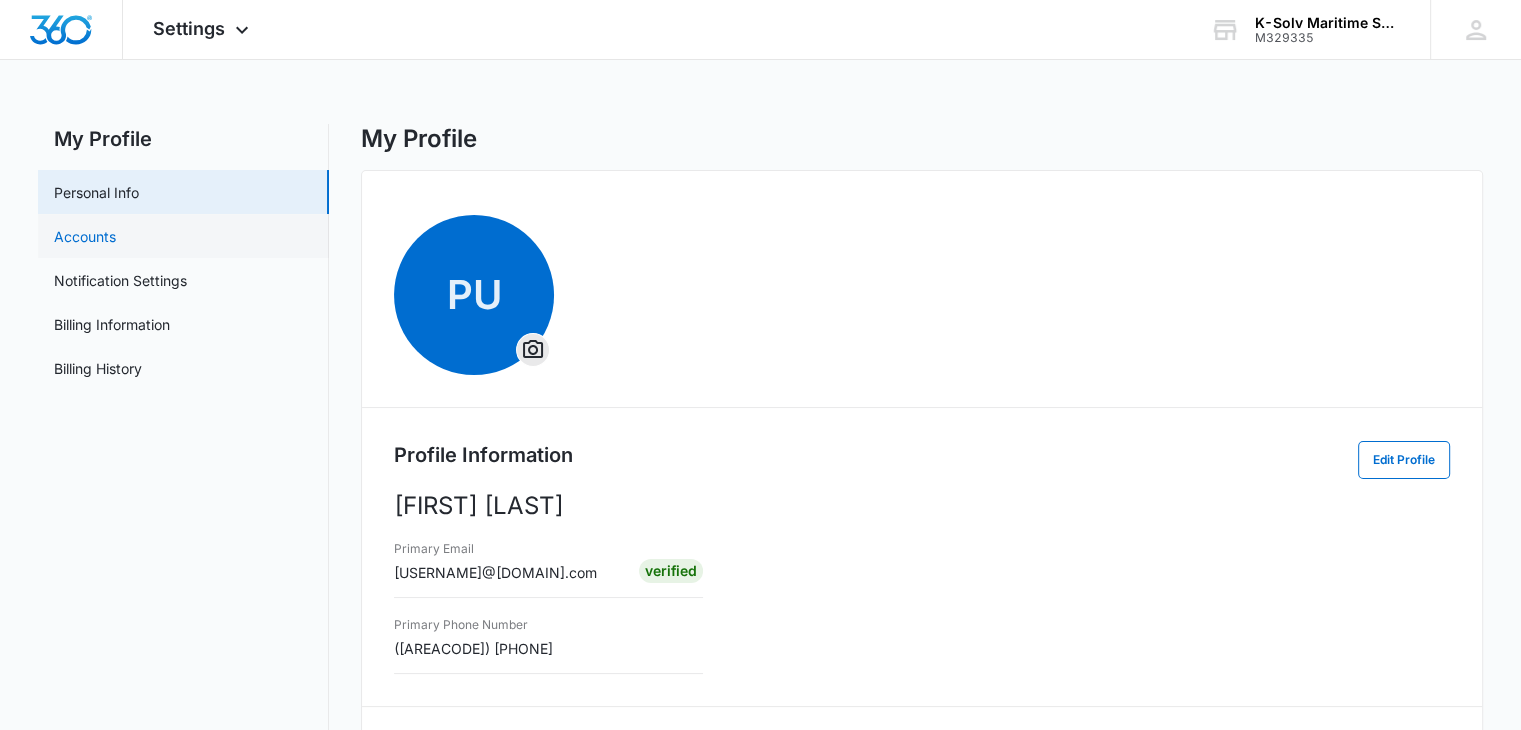 click on "Accounts" at bounding box center (85, 236) 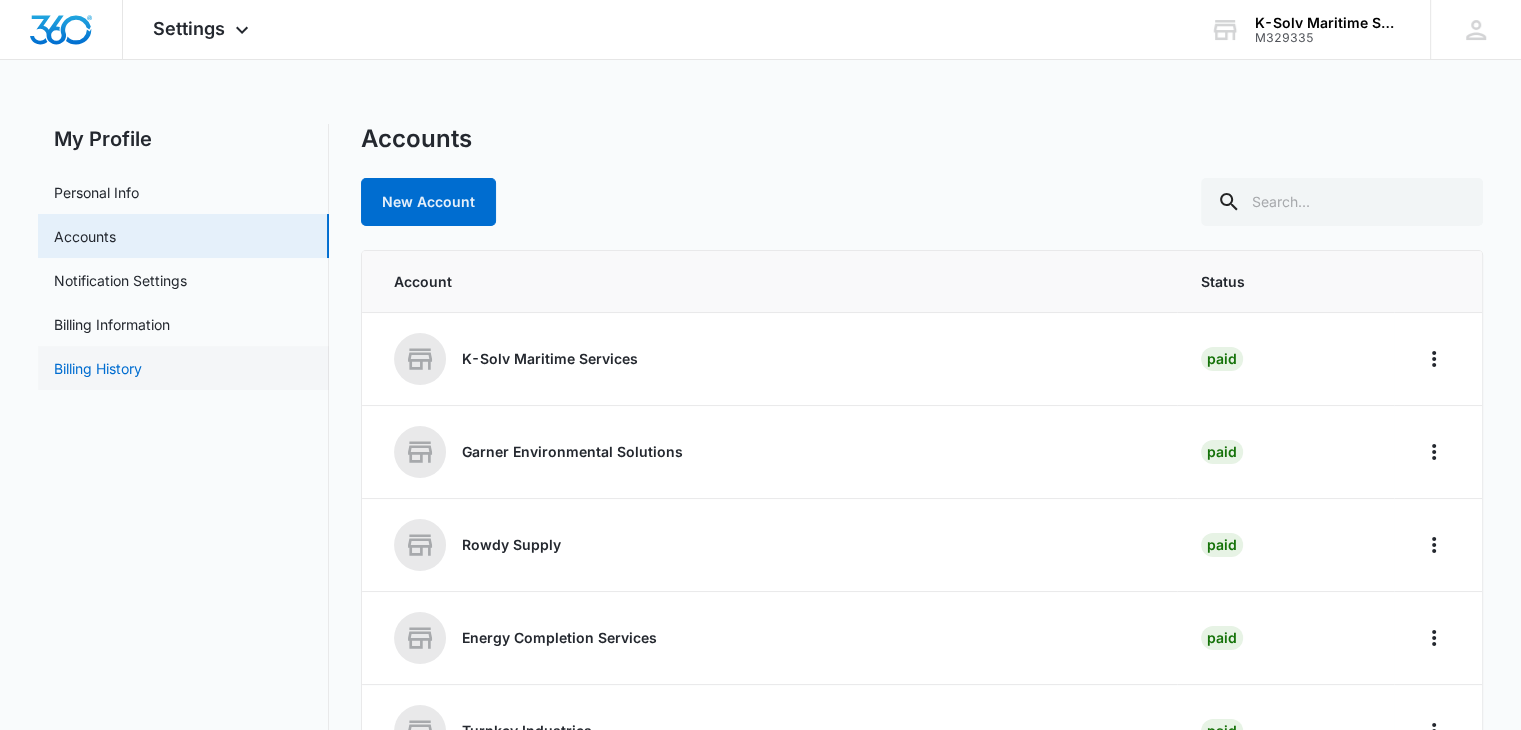click on "Billing History" at bounding box center [98, 368] 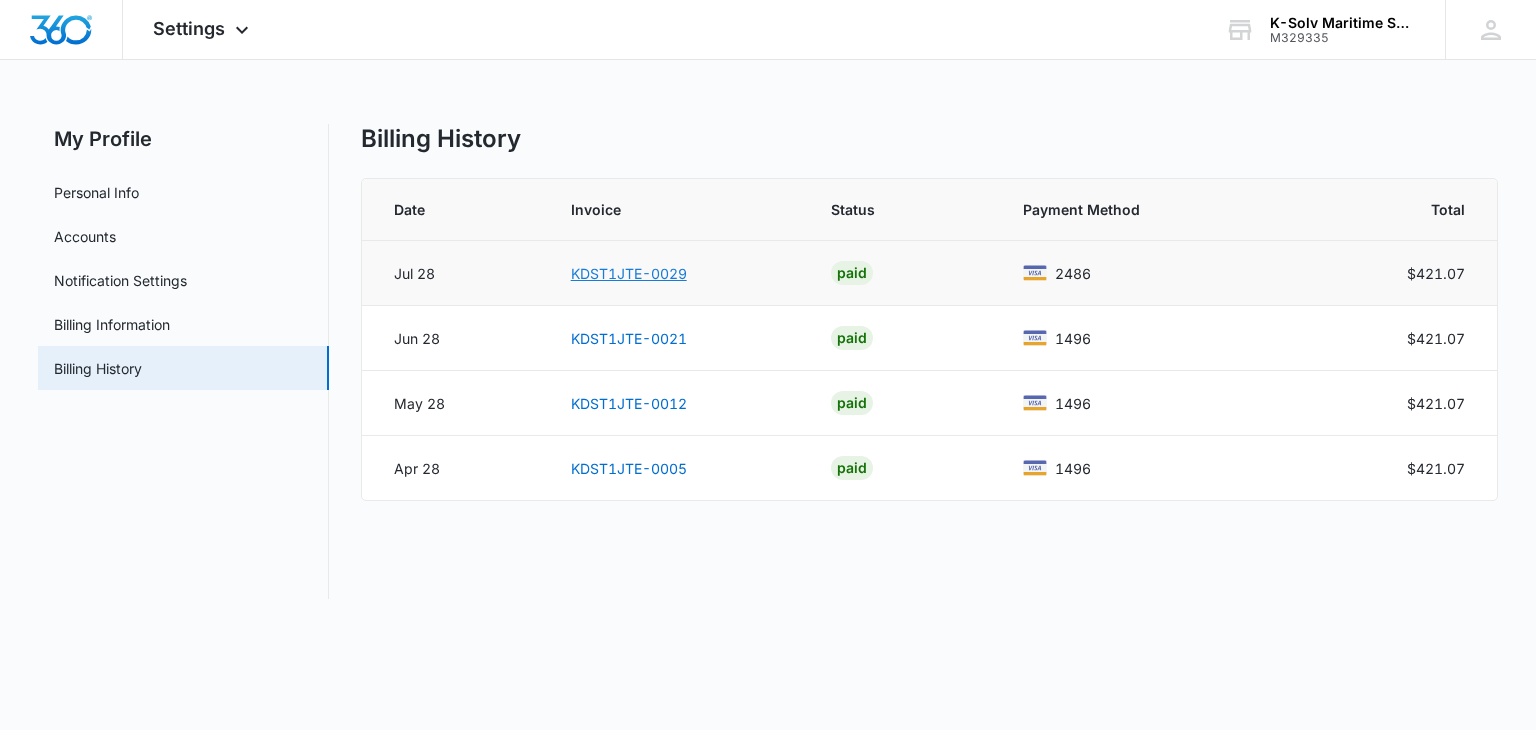 click on "KDST1JTE-0029" at bounding box center (629, 273) 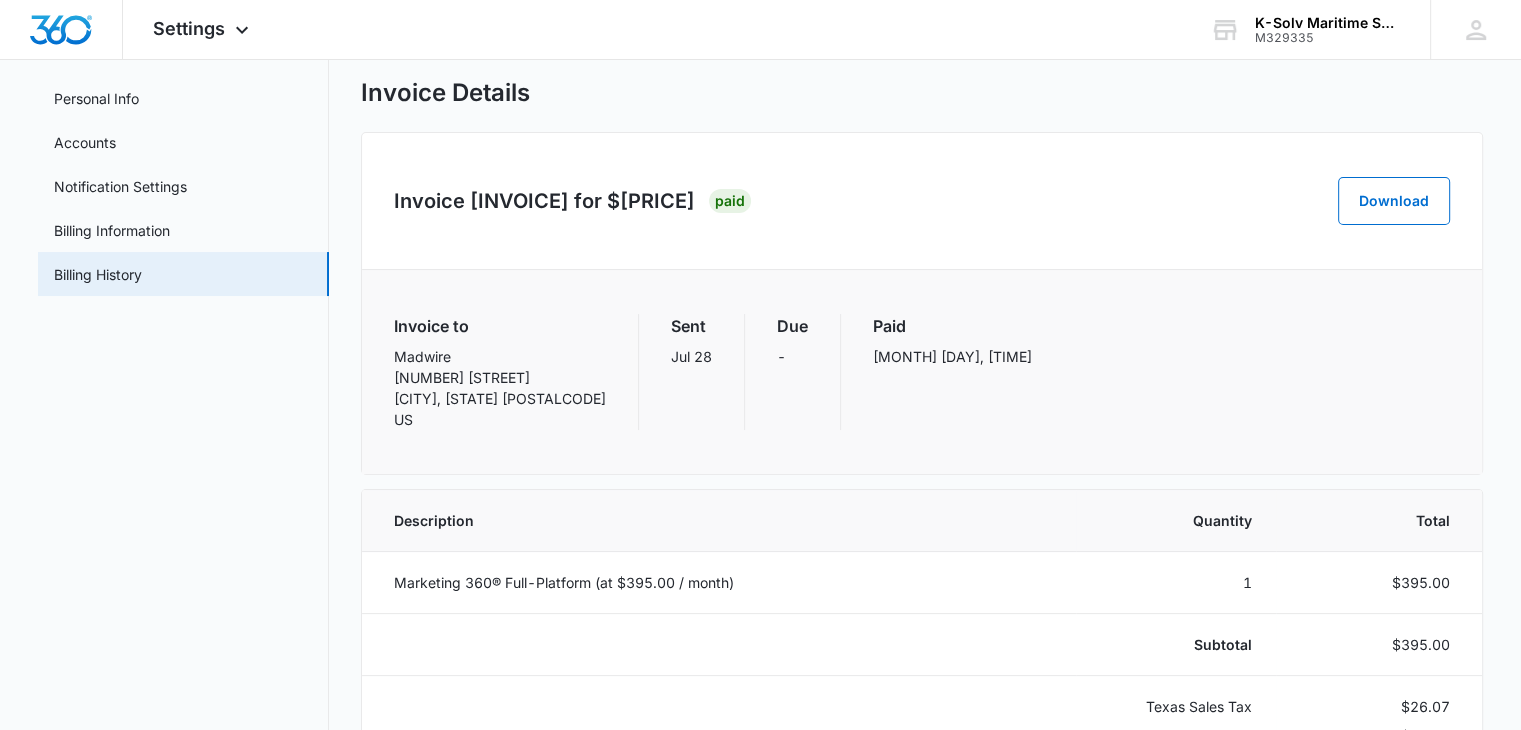 scroll, scrollTop: 0, scrollLeft: 0, axis: both 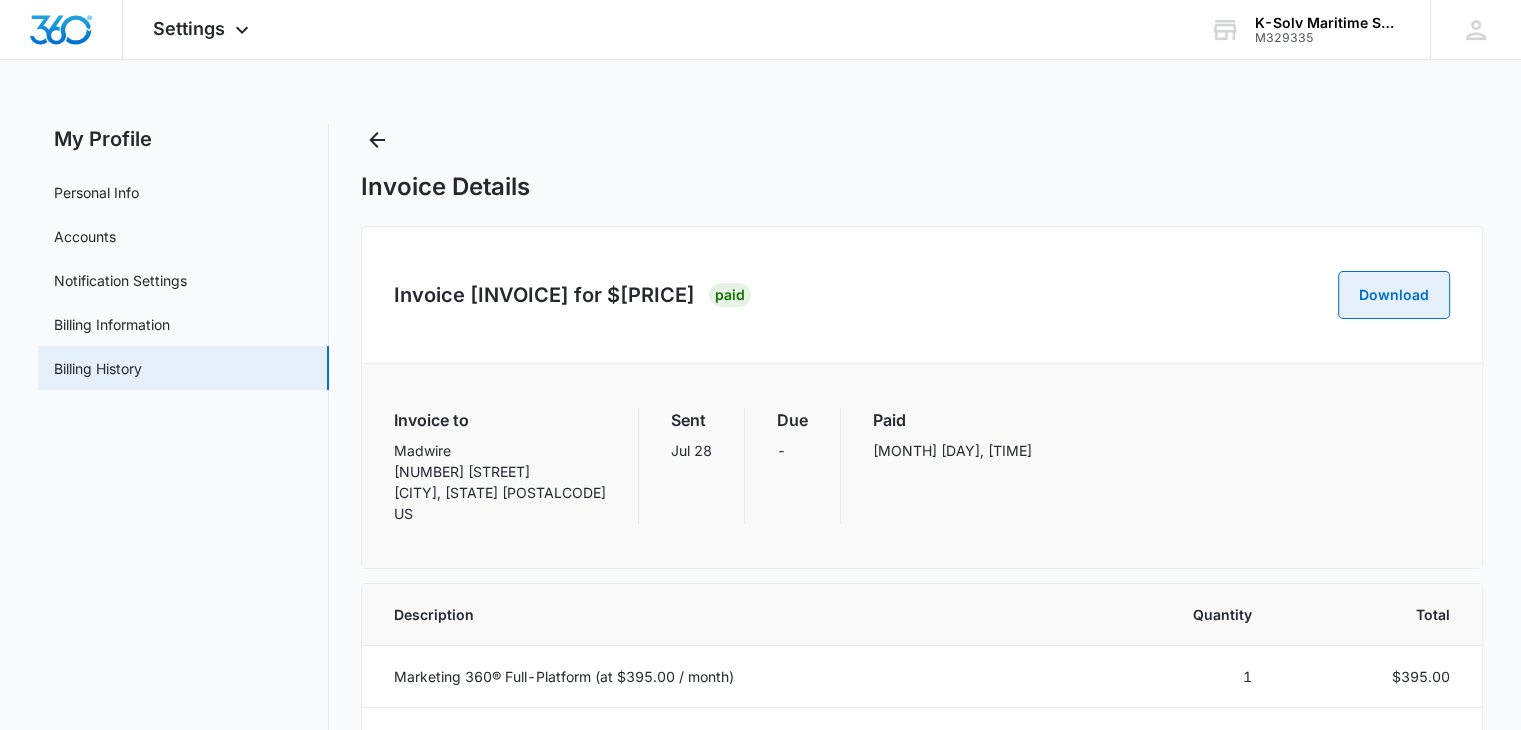 click on "Download" at bounding box center (1394, 295) 